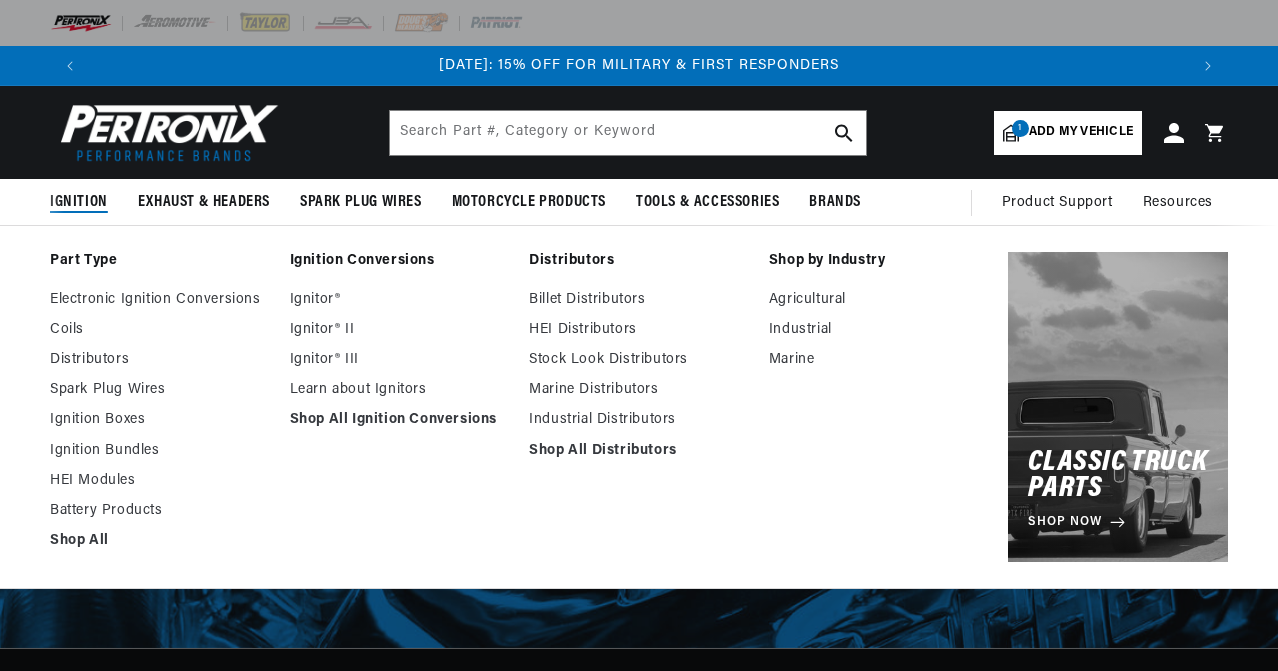 select on "1958" 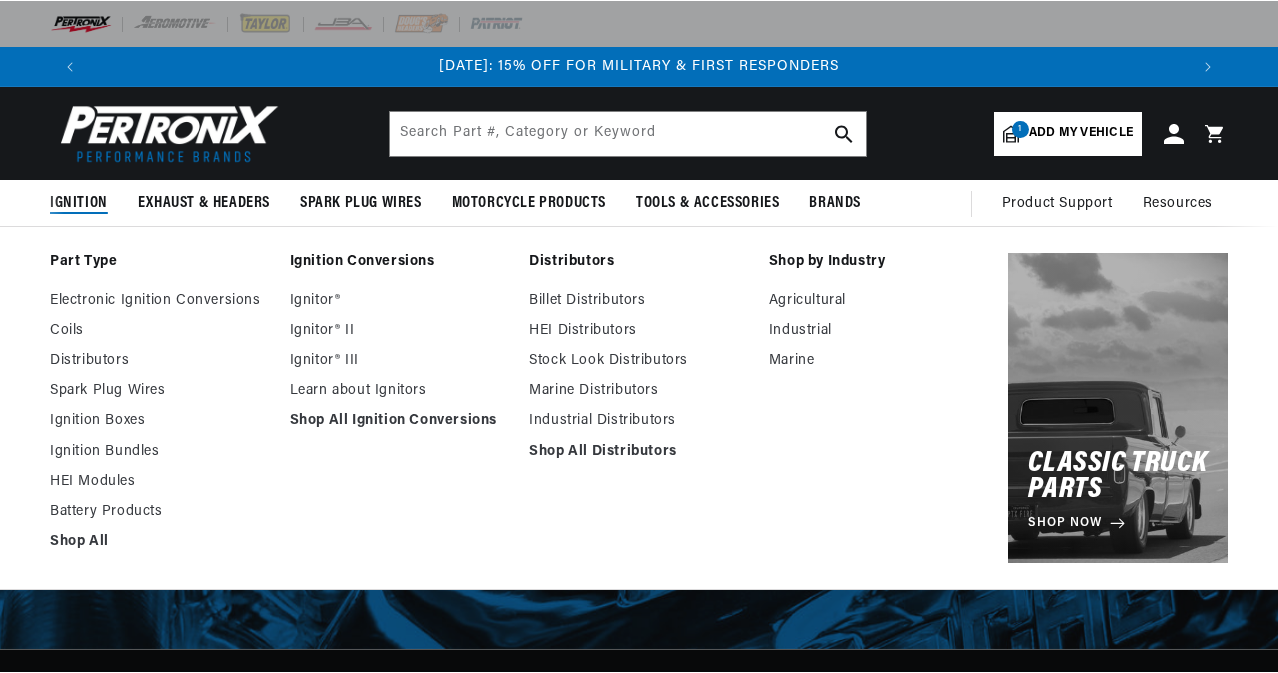 scroll, scrollTop: 0, scrollLeft: 0, axis: both 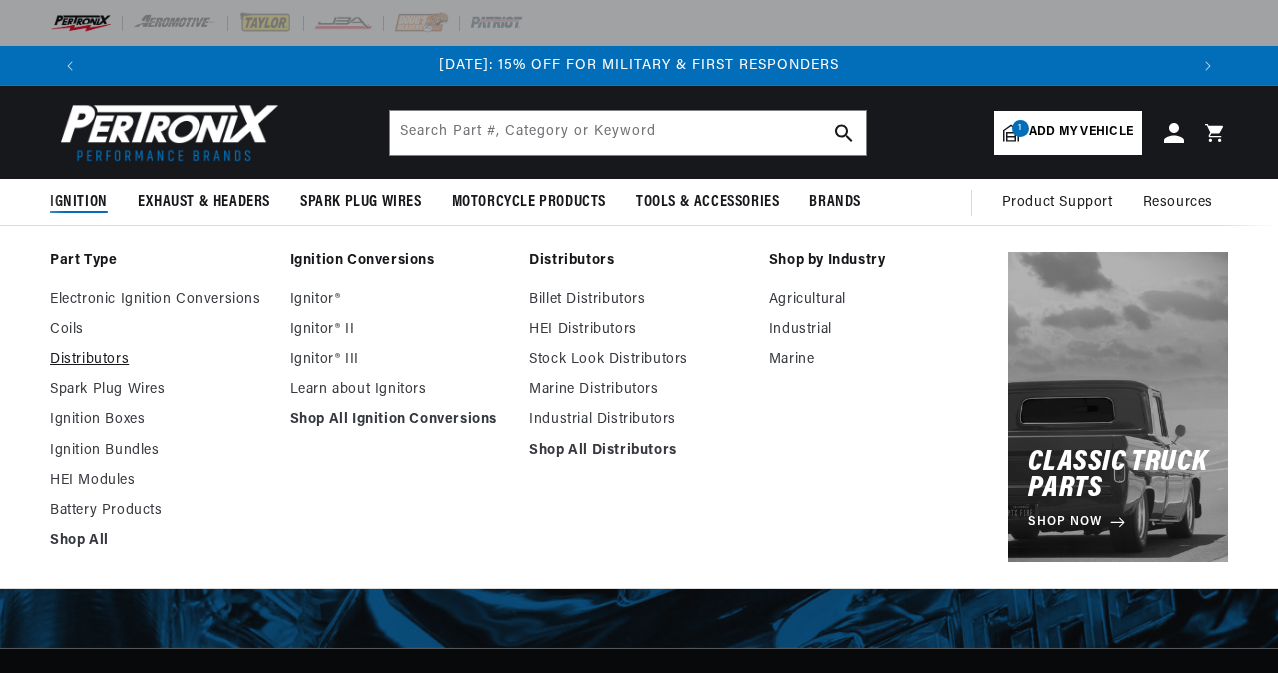 click on "Distributors" at bounding box center [160, 360] 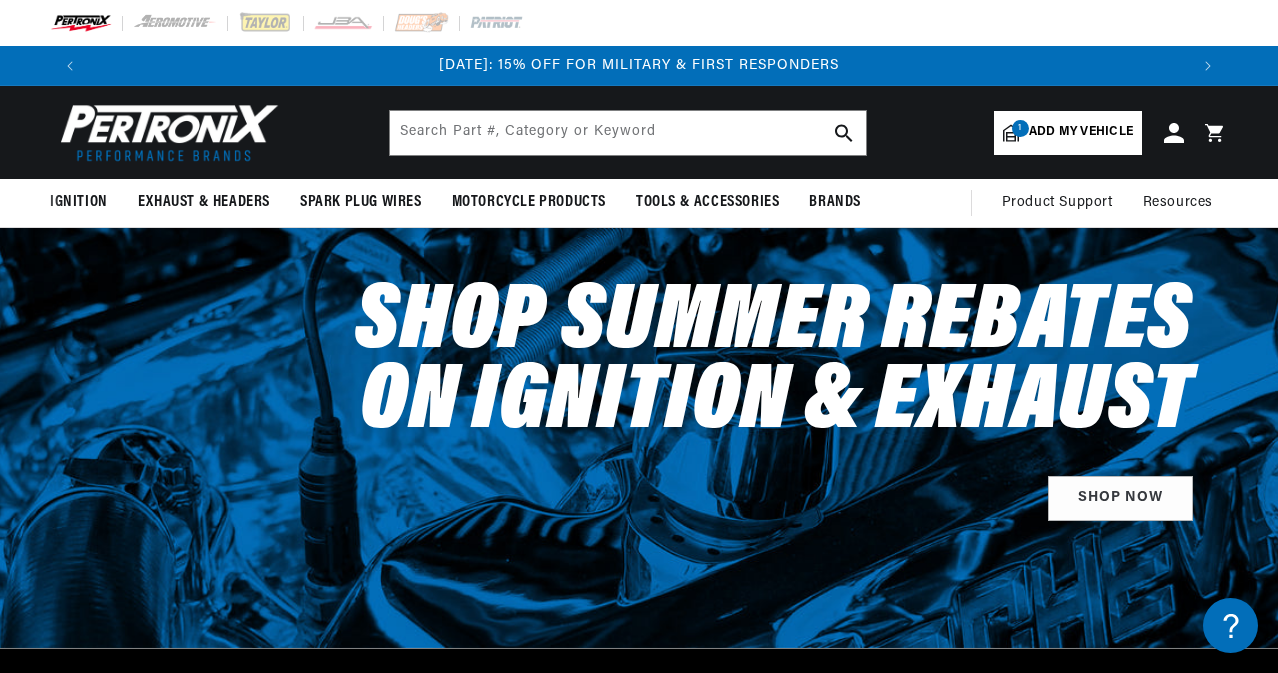 scroll, scrollTop: 0, scrollLeft: 0, axis: both 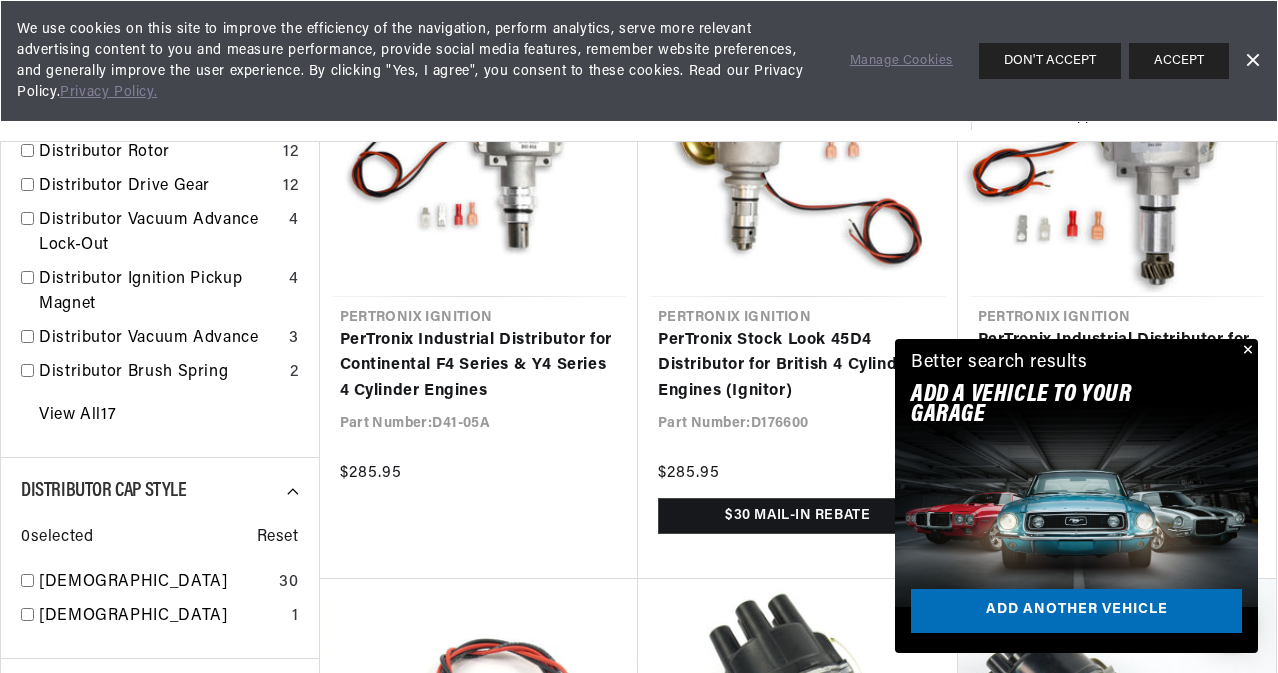 click at bounding box center (1246, 351) 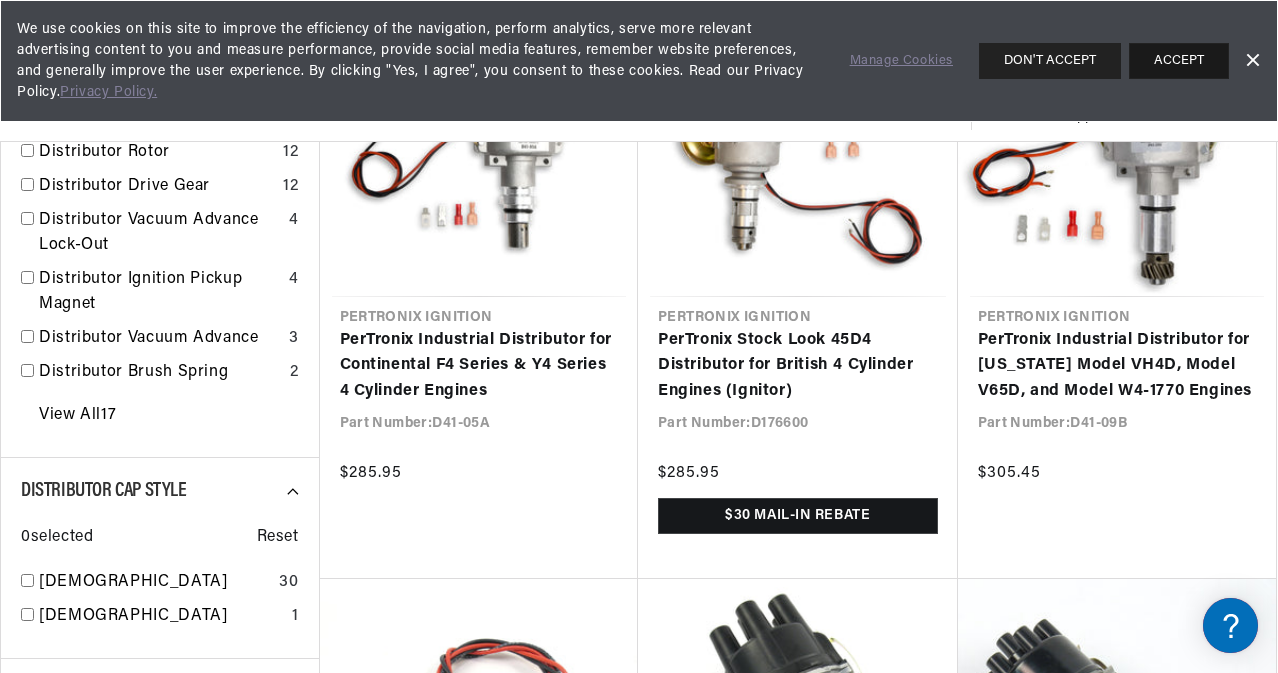 click on "ACCEPT" at bounding box center [1179, 61] 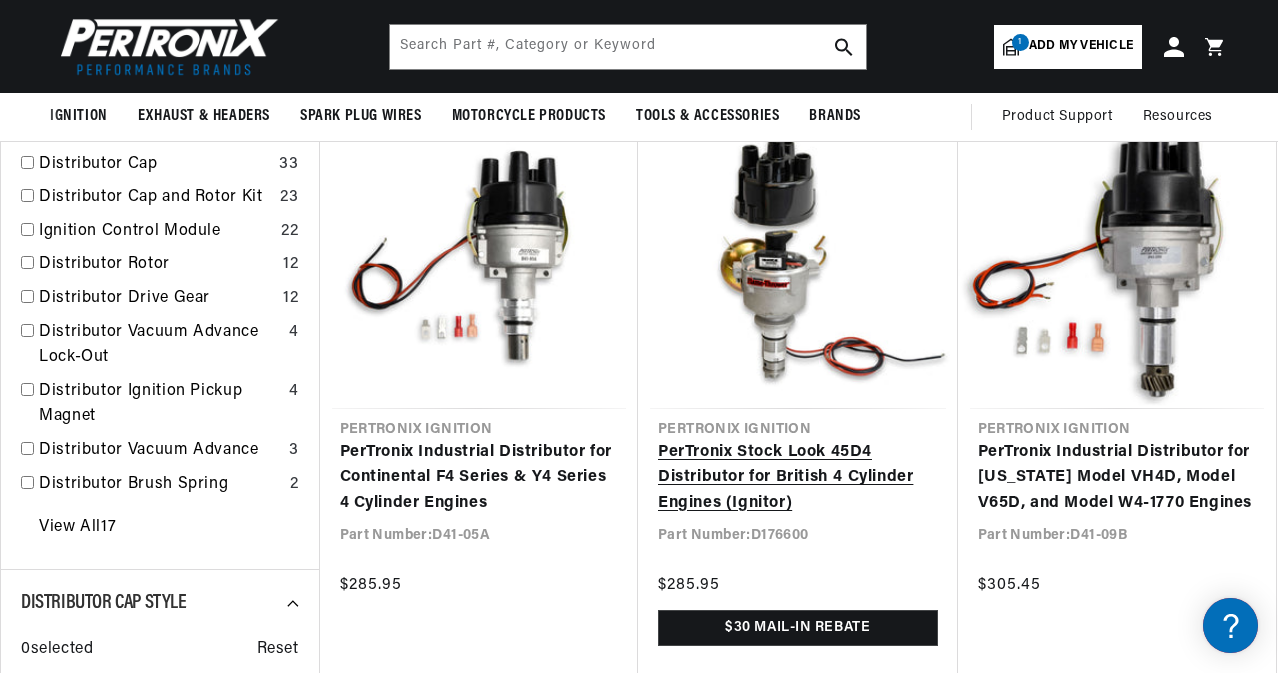 scroll, scrollTop: 749, scrollLeft: 0, axis: vertical 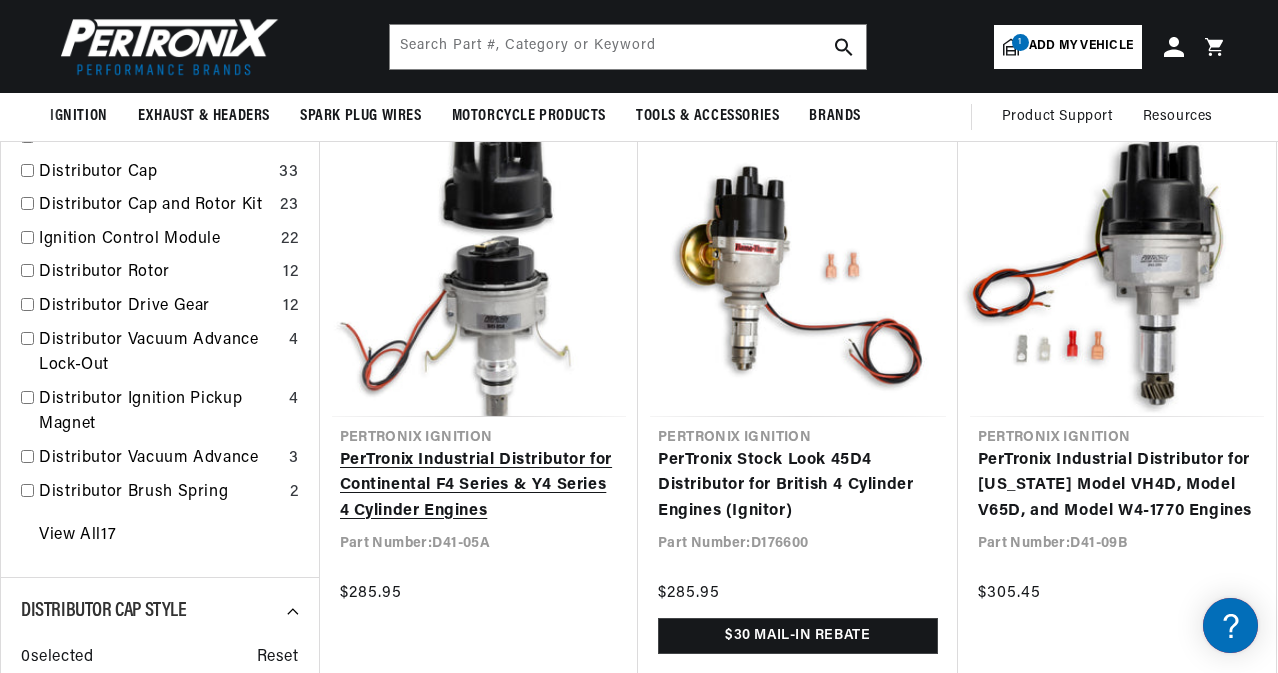 click on "PerTronix Industrial Distributor for Continental F4 Series & Y4 Series 4 Cylinder Engines" at bounding box center [479, 486] 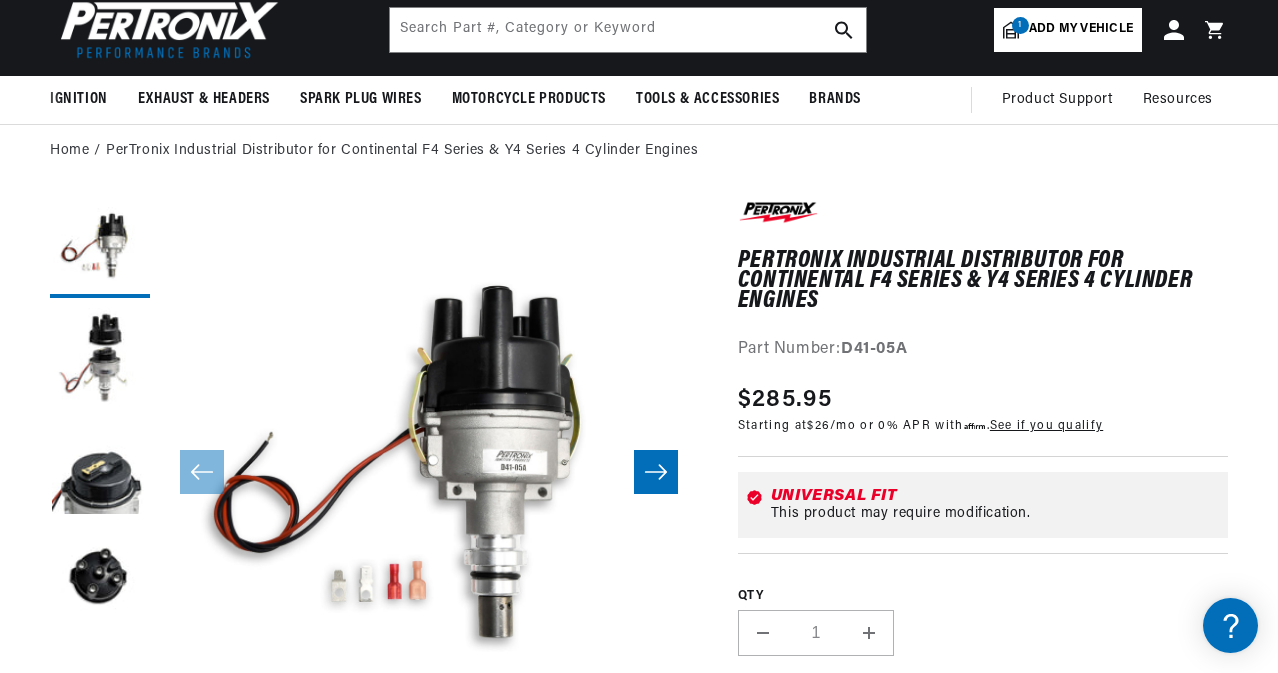 scroll, scrollTop: 108, scrollLeft: 0, axis: vertical 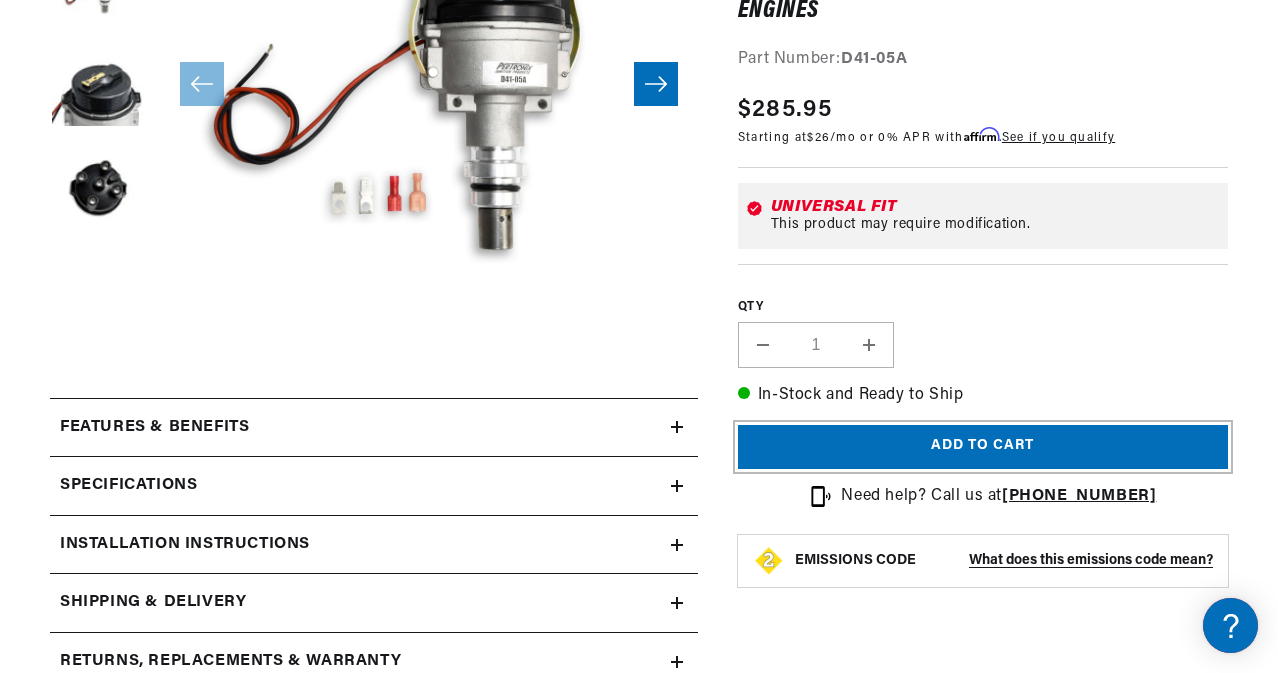 click on "Add to cart" at bounding box center [983, 446] 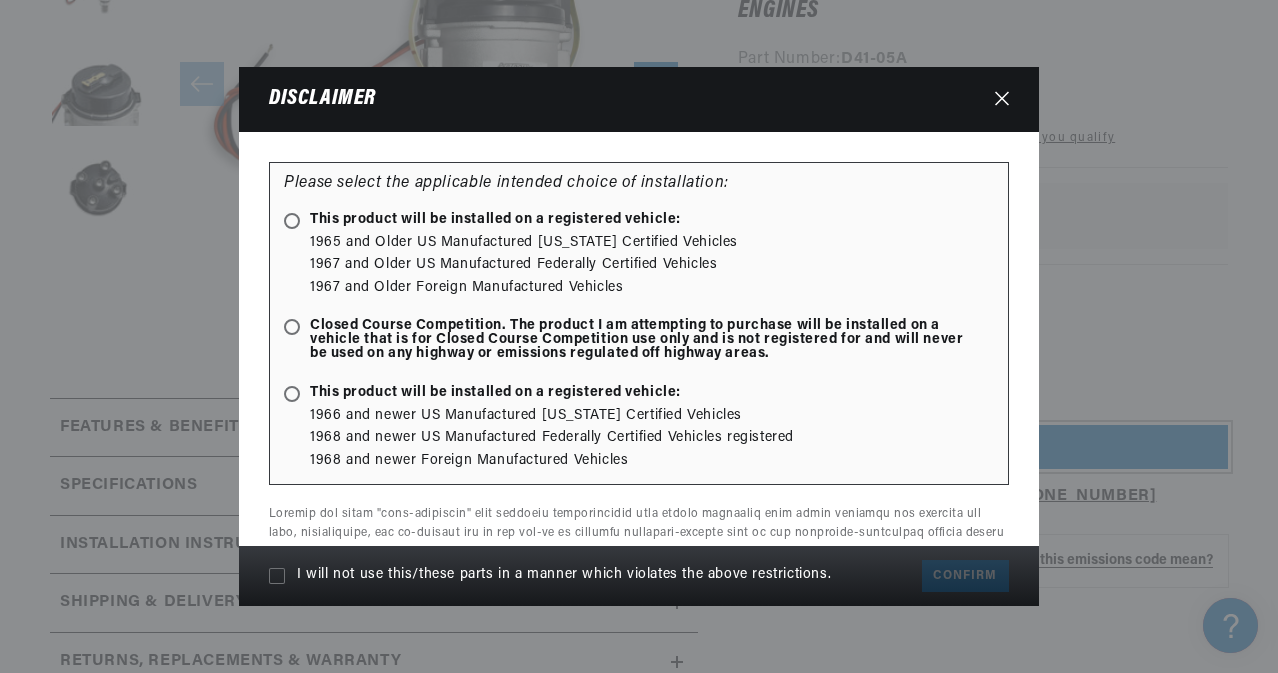 scroll, scrollTop: 0, scrollLeft: 1098, axis: horizontal 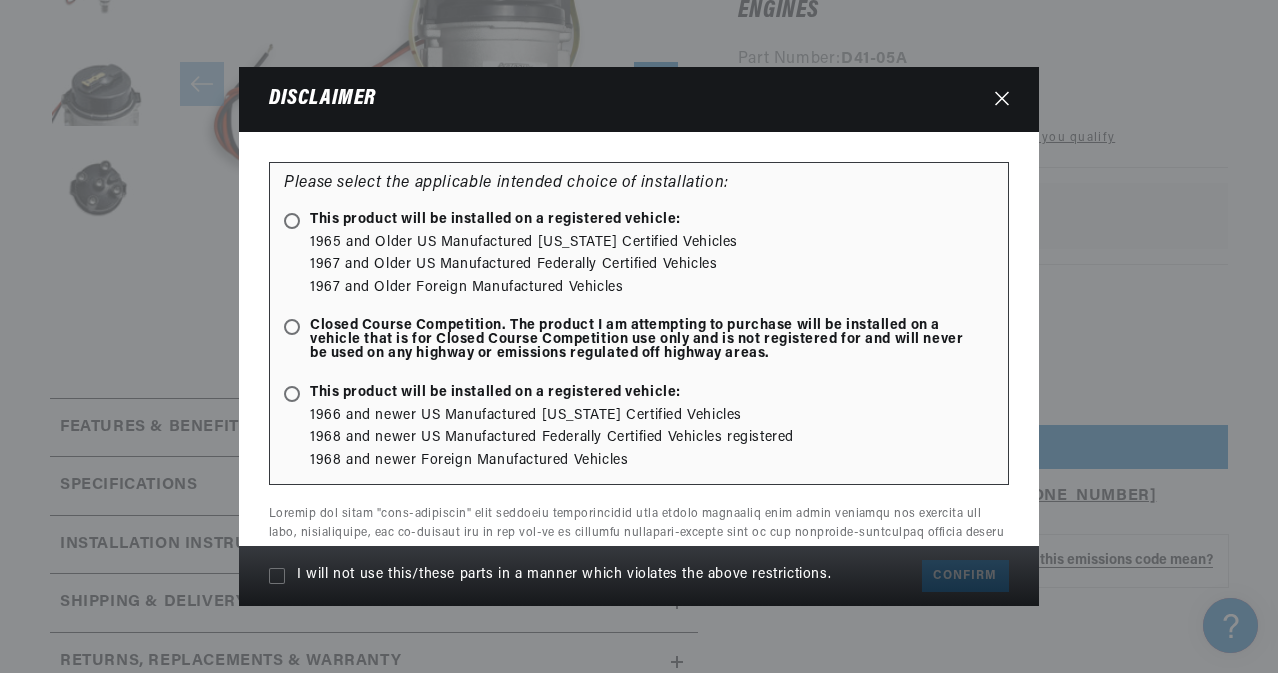 click on "This product will be installed on a registered vehicle:" at bounding box center [482, 220] 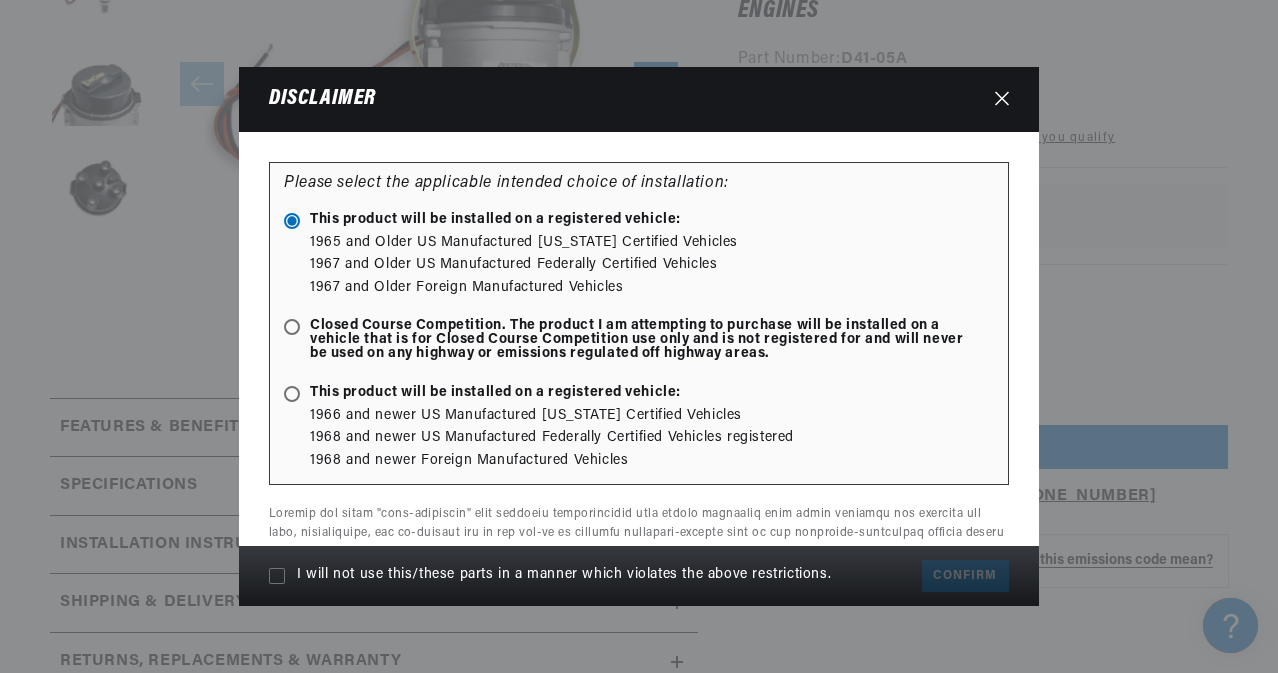 click 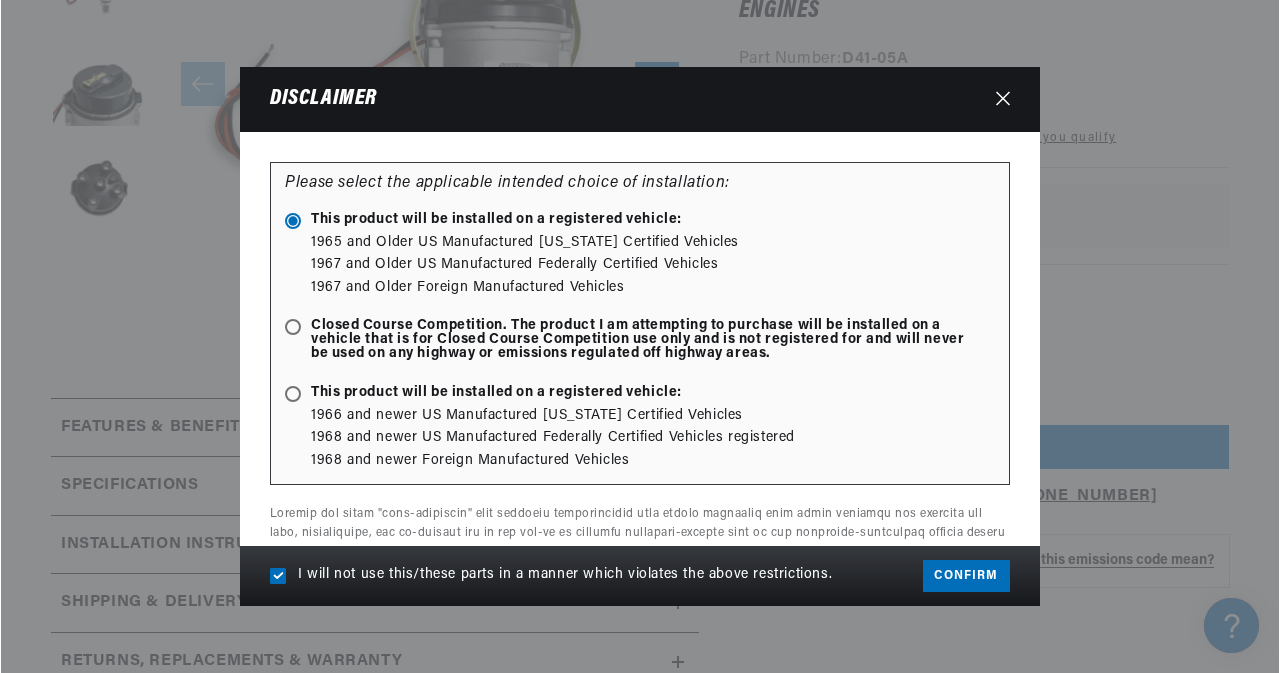 scroll, scrollTop: 0, scrollLeft: 2196, axis: horizontal 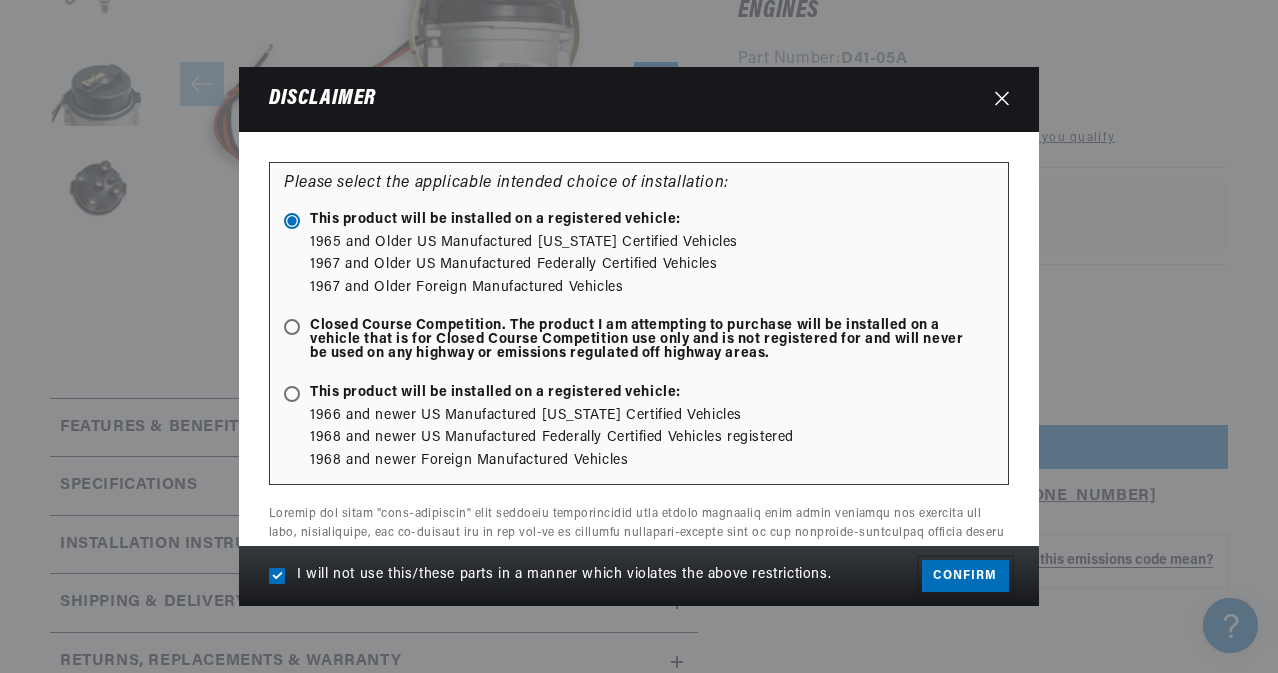 click on "Confirm" at bounding box center [965, 576] 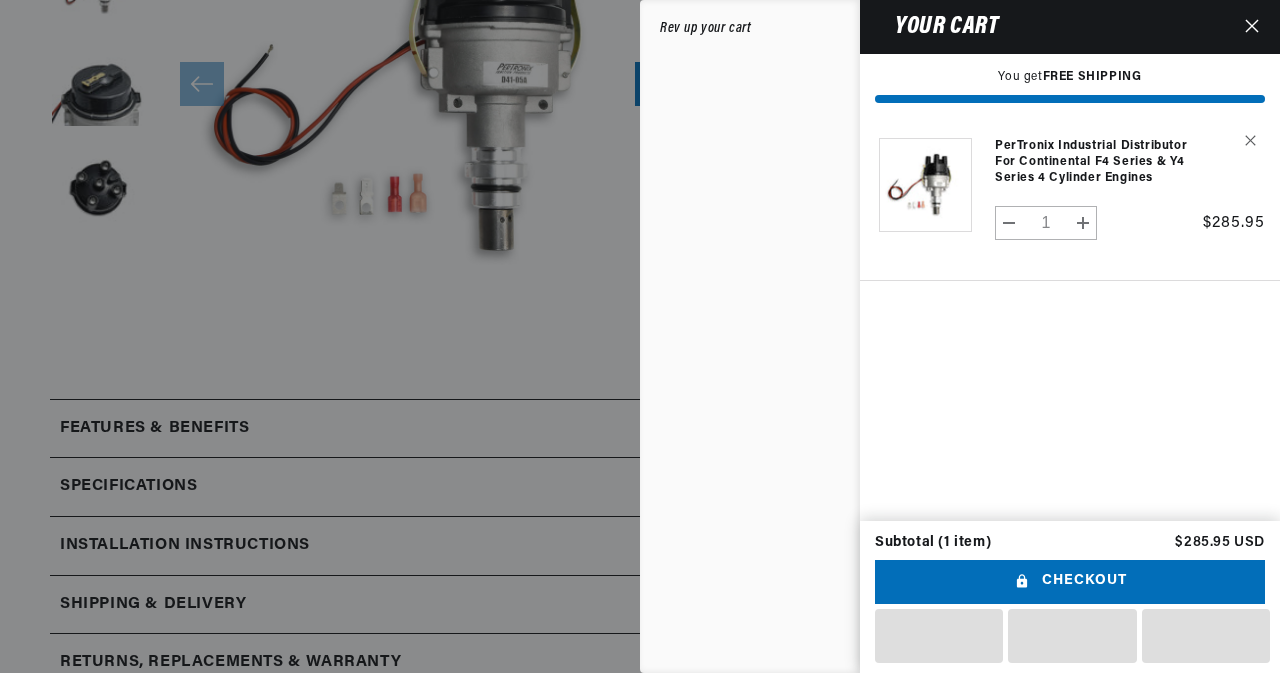 scroll, scrollTop: 0, scrollLeft: 2200, axis: horizontal 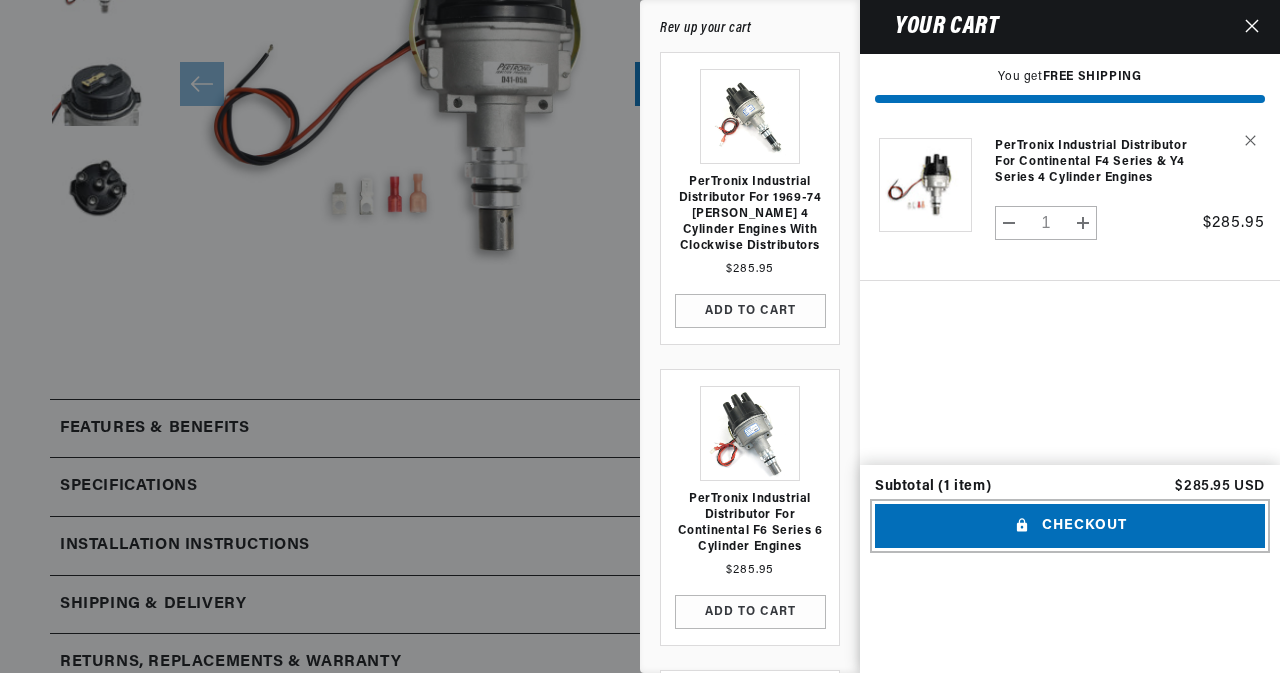 click on "Checkout" at bounding box center [1070, 526] 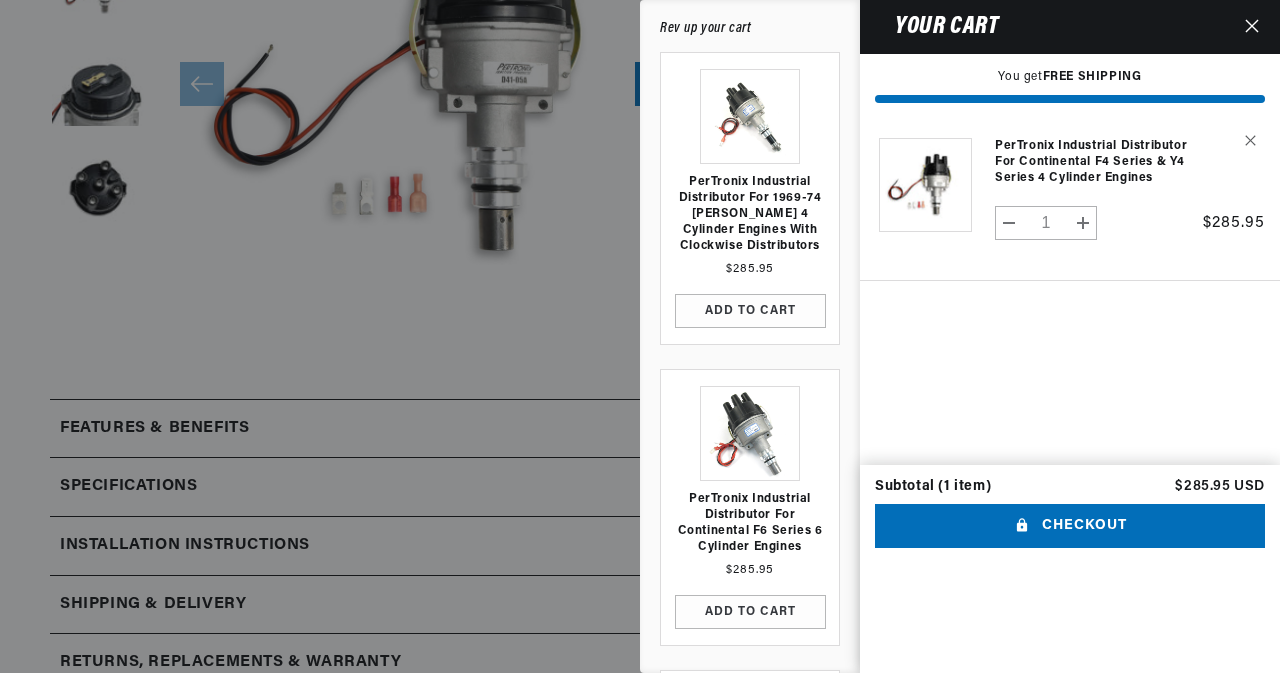 scroll, scrollTop: 0, scrollLeft: 0, axis: both 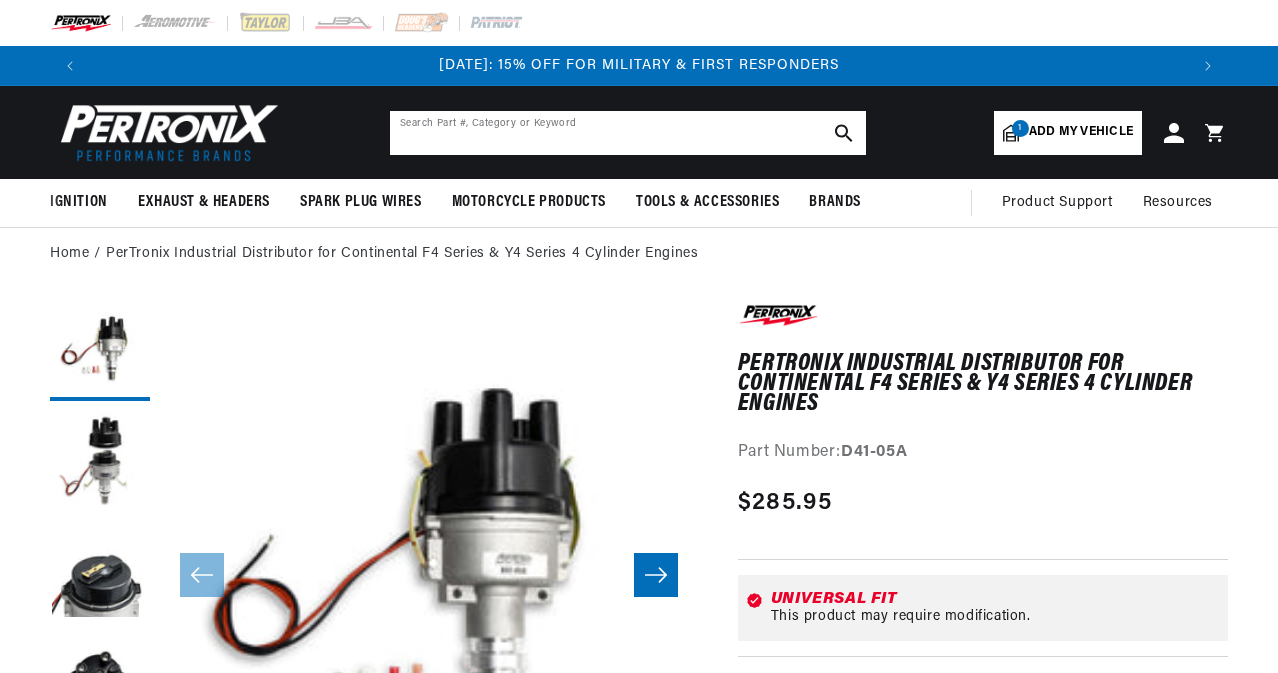 click at bounding box center (628, 133) 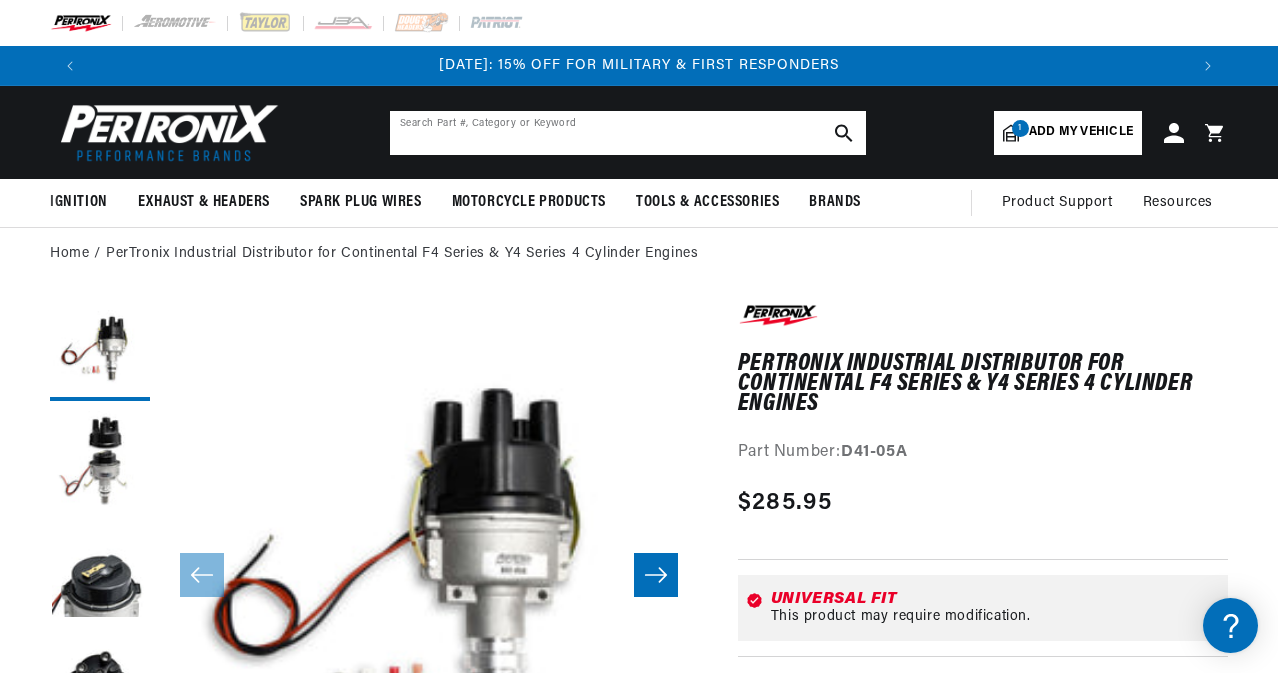 paste on "D1075" 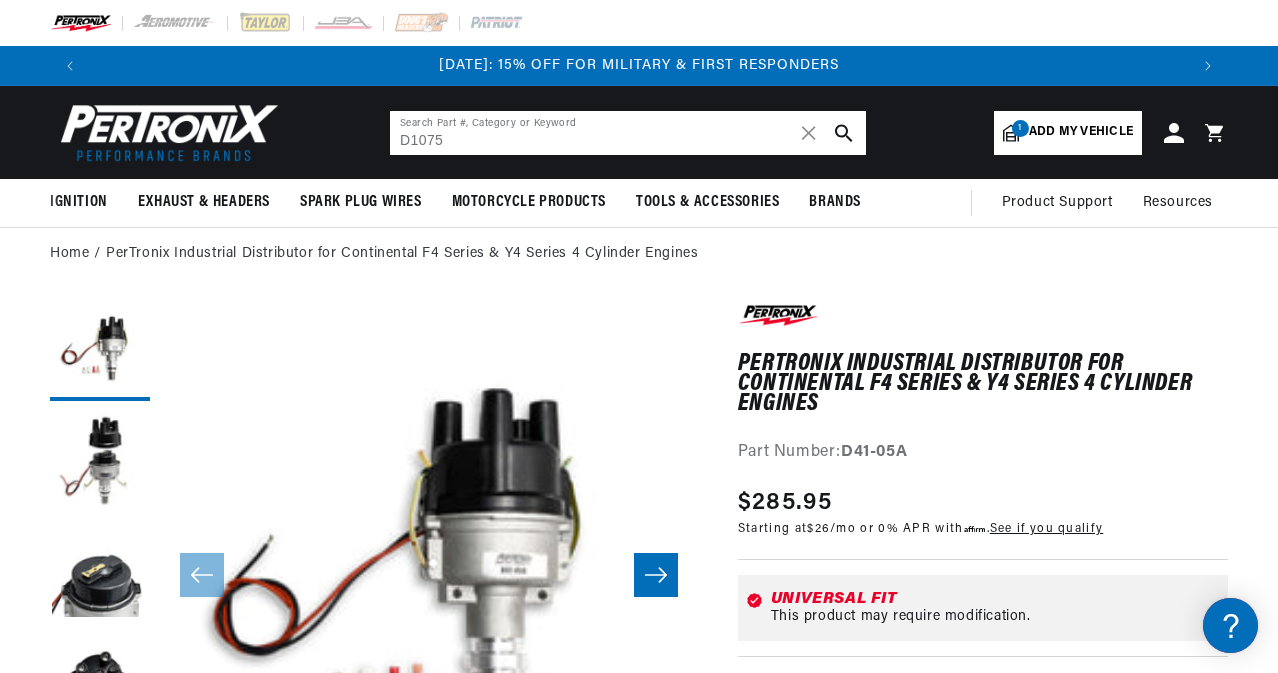 scroll, scrollTop: 0, scrollLeft: 0, axis: both 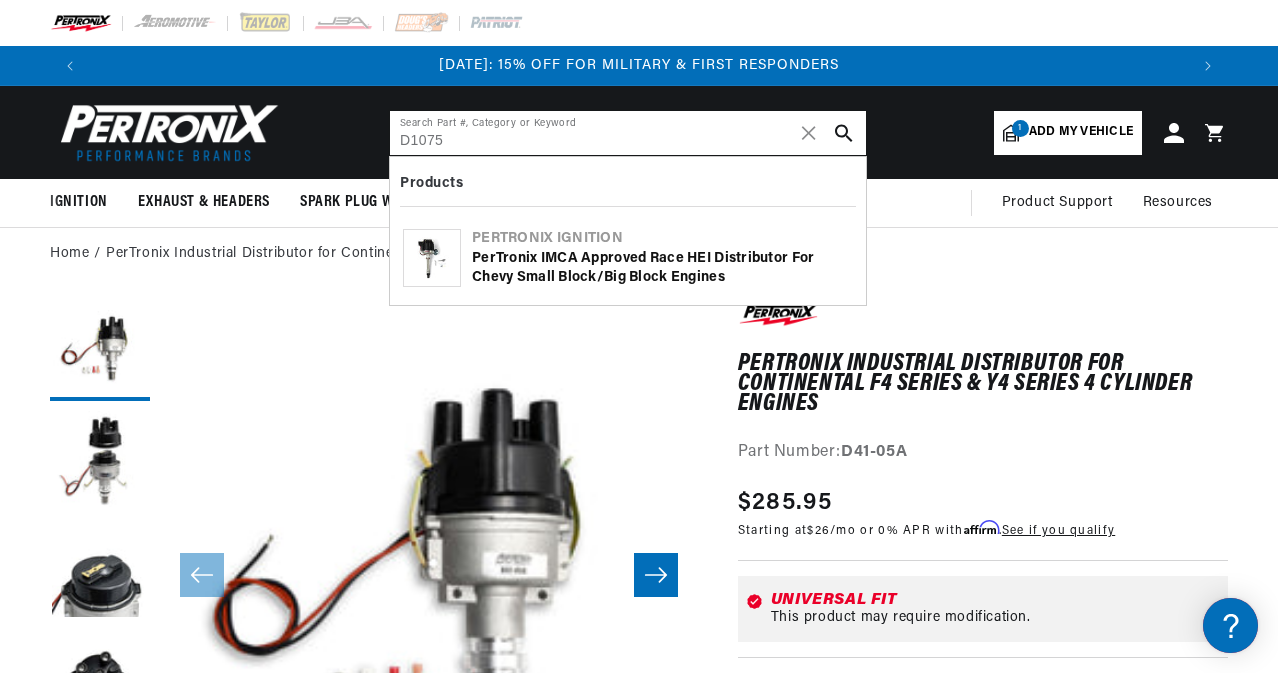type on "D1075" 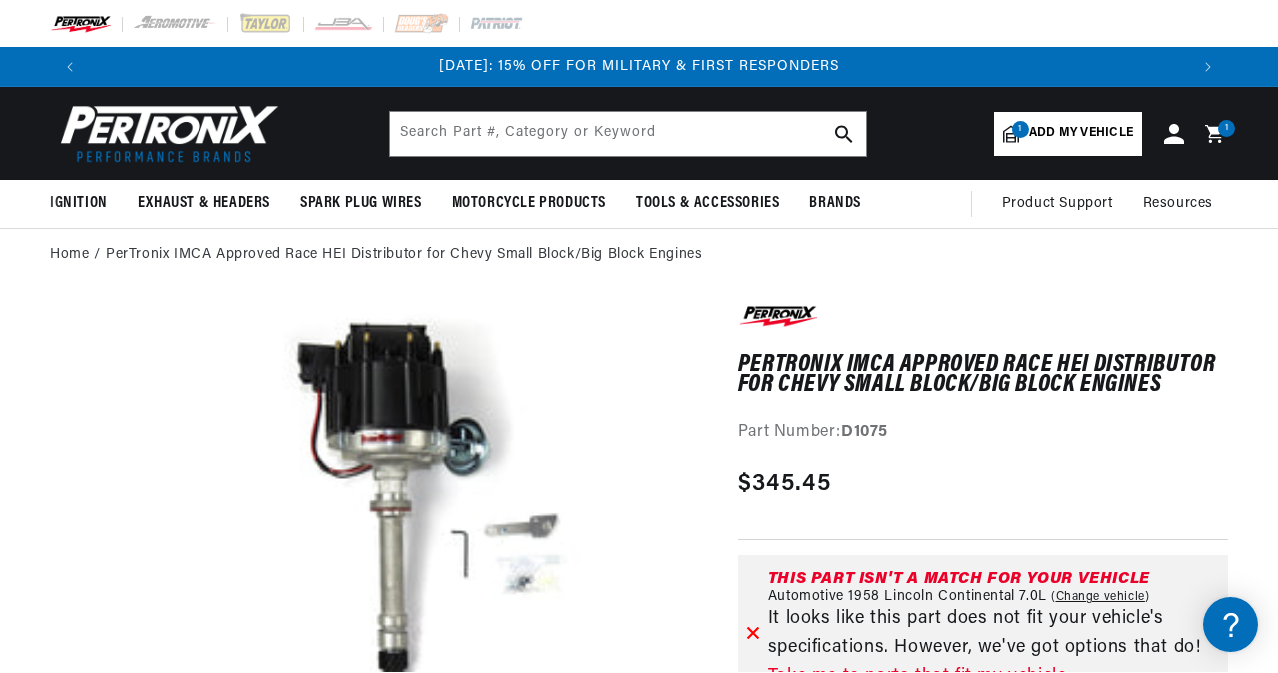 scroll, scrollTop: 0, scrollLeft: 0, axis: both 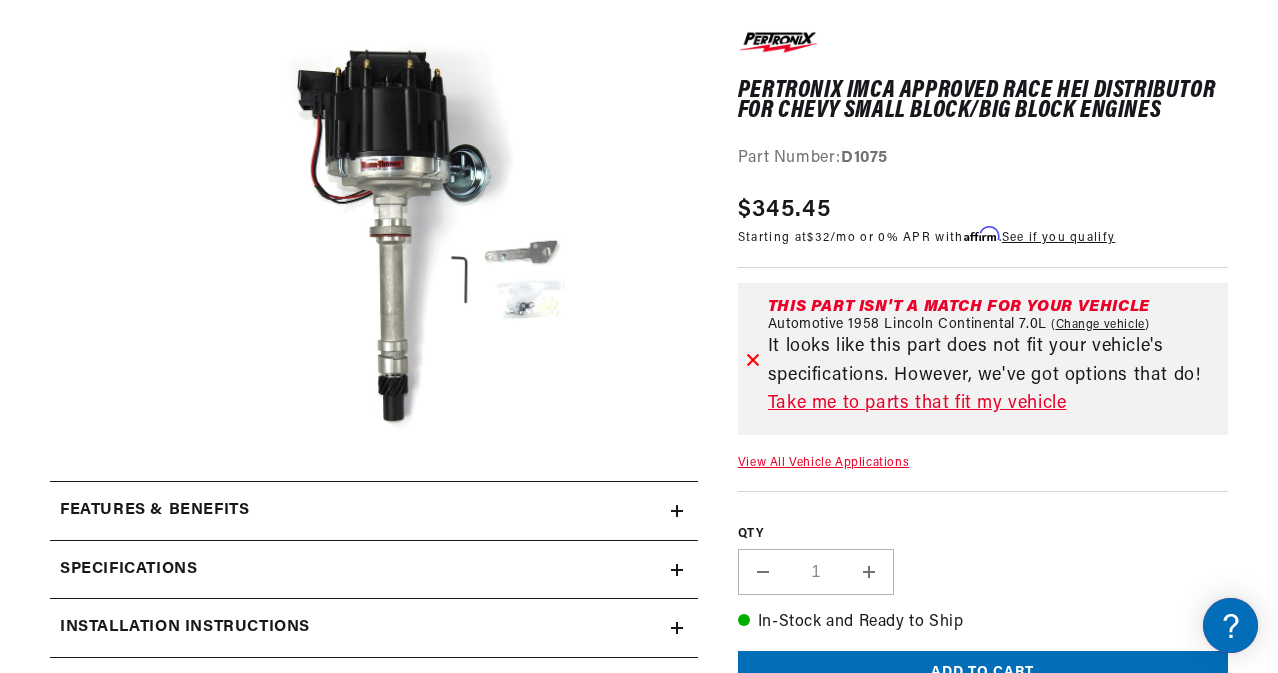 click 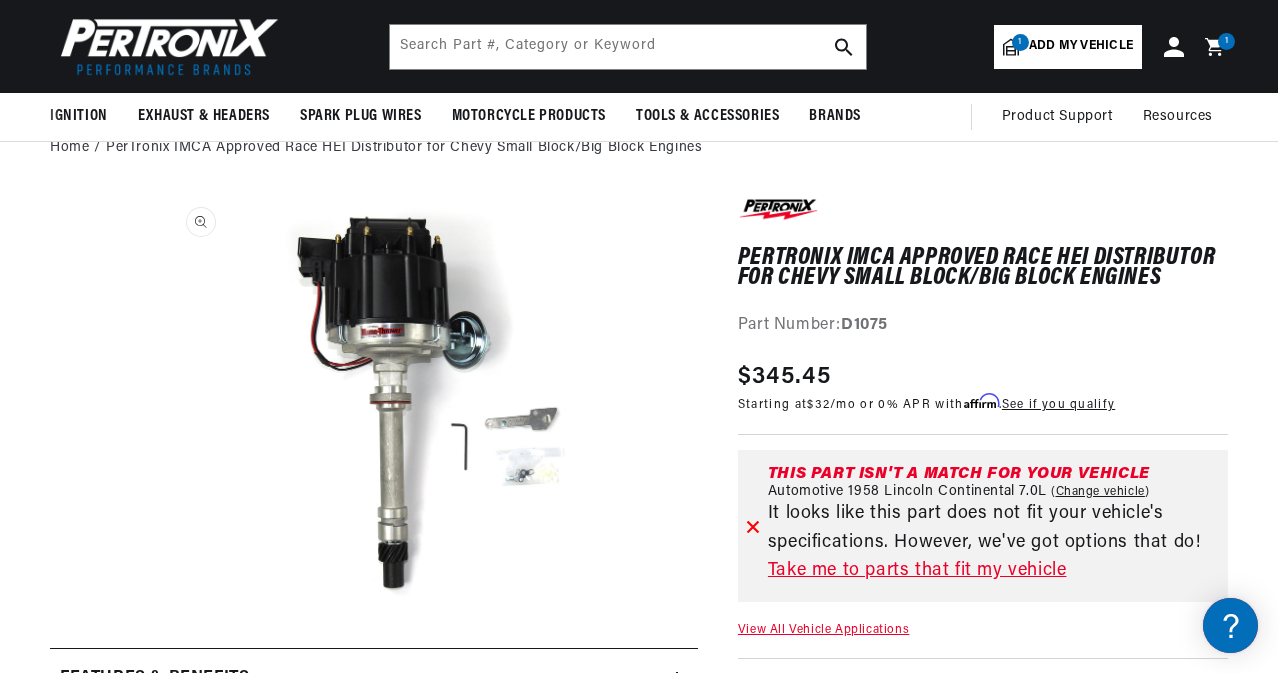 scroll, scrollTop: 80, scrollLeft: 0, axis: vertical 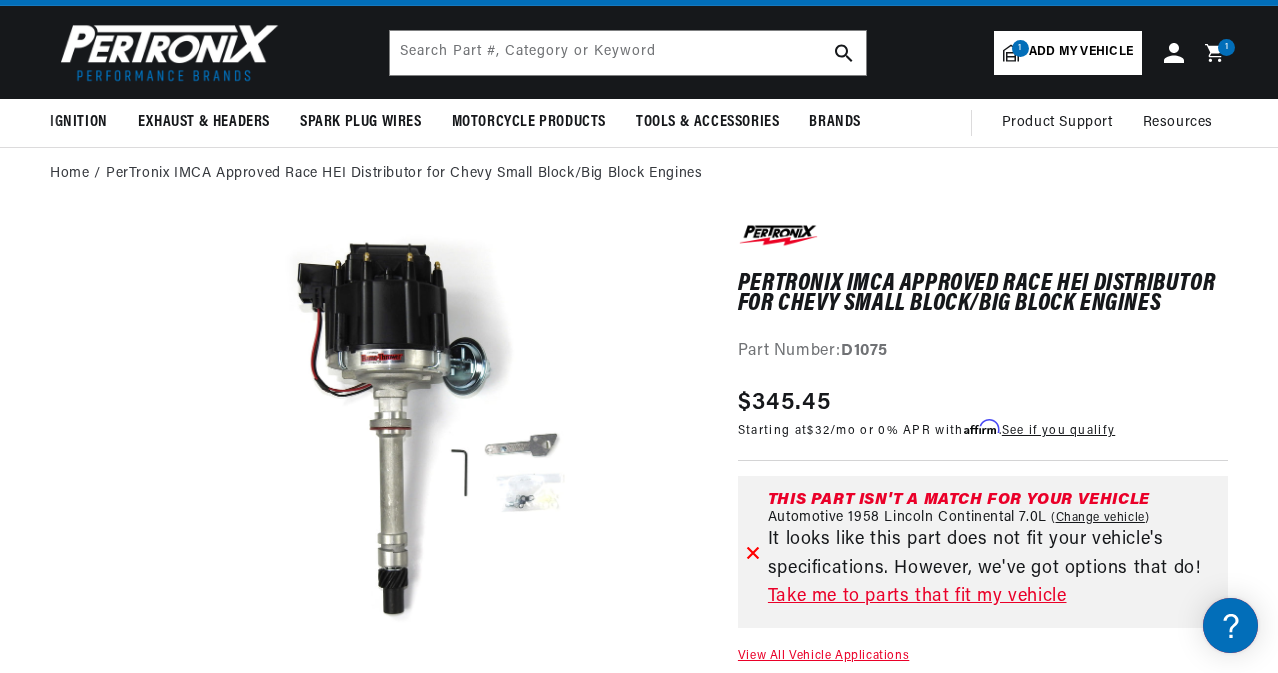 click on "Take me to parts that fit my vehicle" at bounding box center (994, 597) 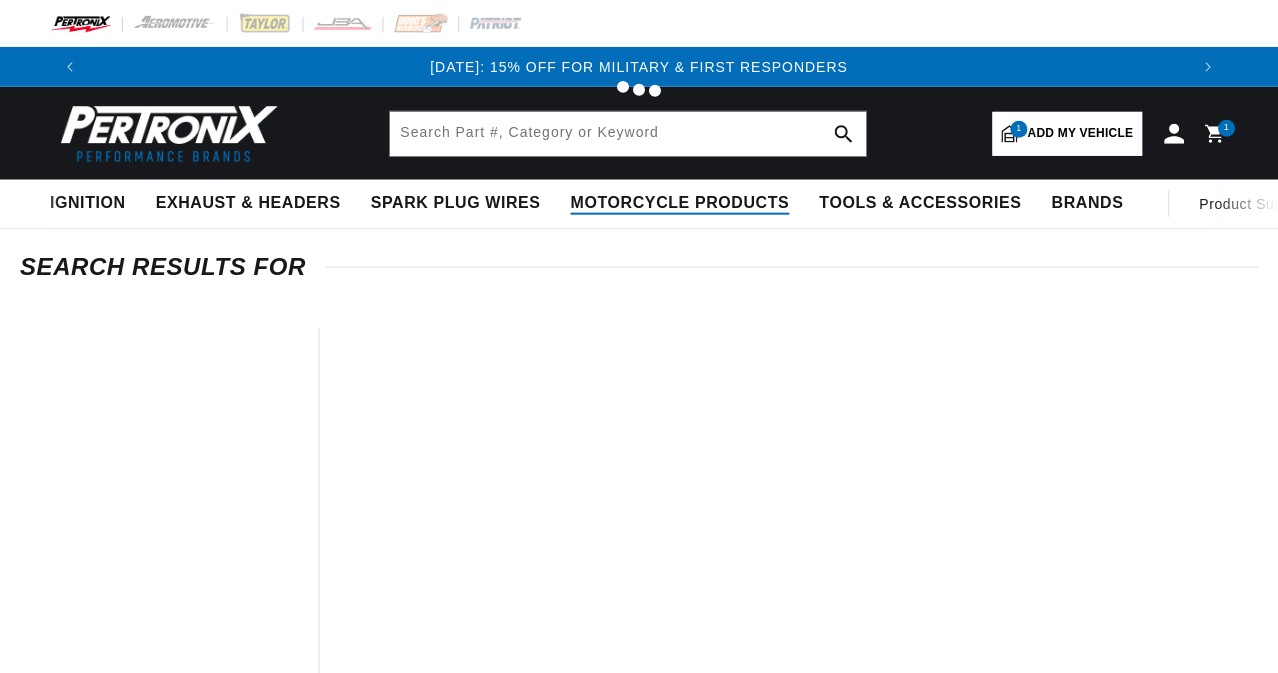 scroll, scrollTop: 0, scrollLeft: 0, axis: both 